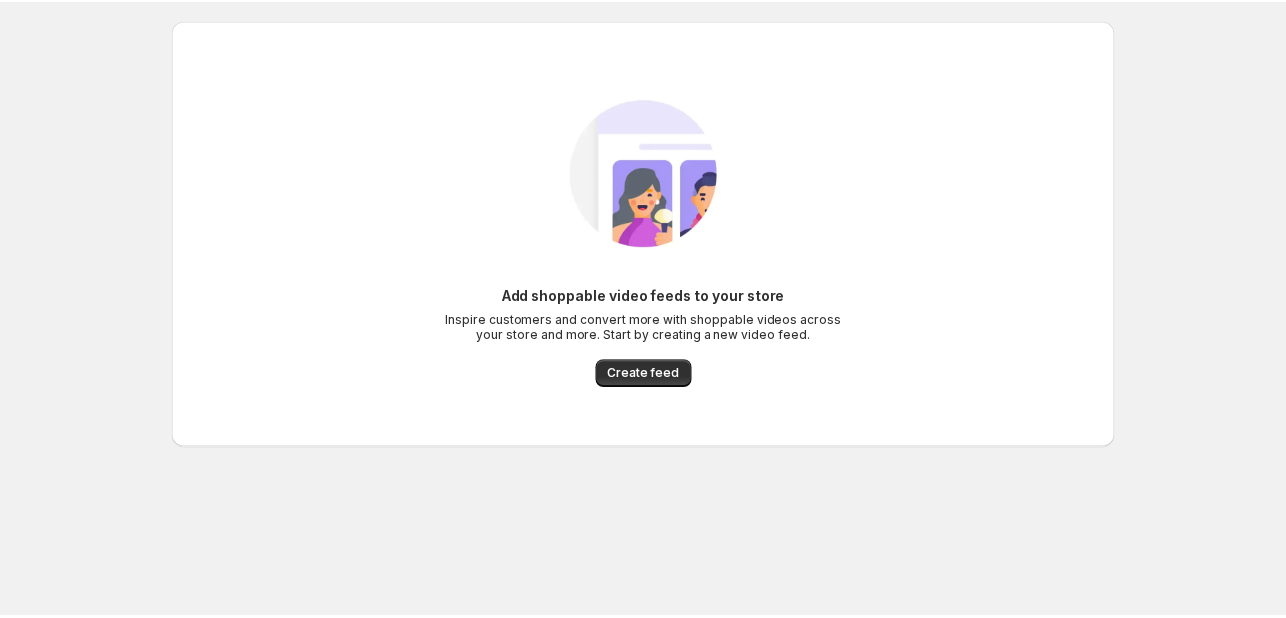 scroll, scrollTop: 0, scrollLeft: 0, axis: both 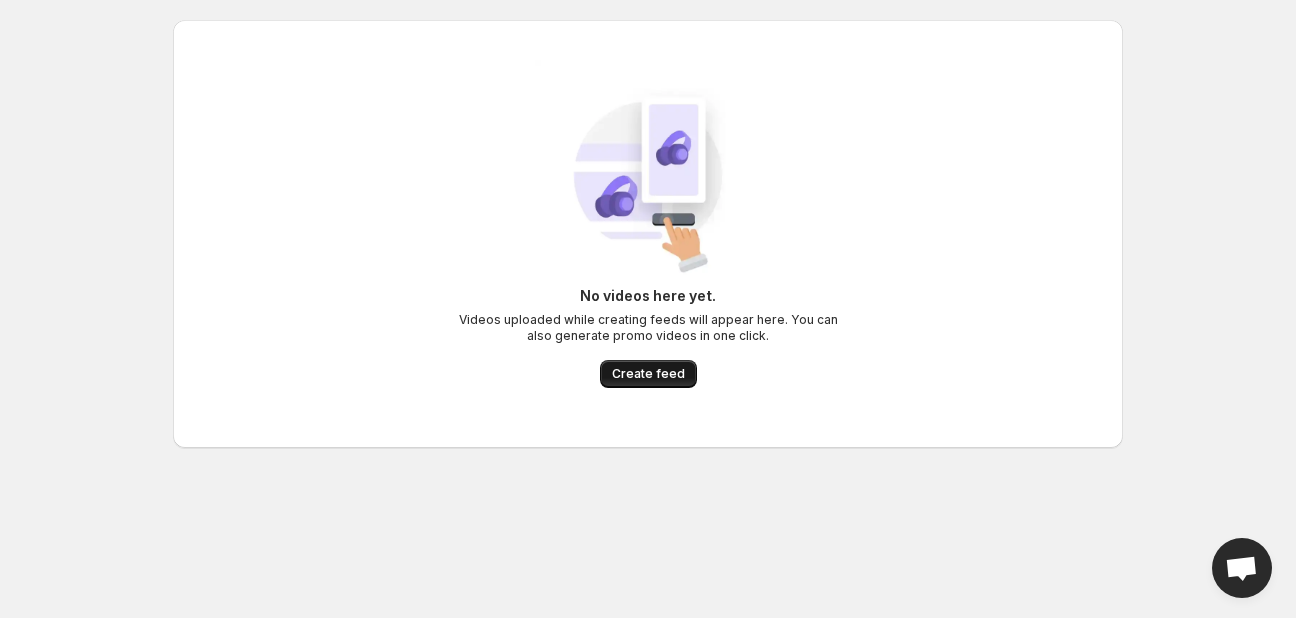 click on "Create feed" at bounding box center (648, 374) 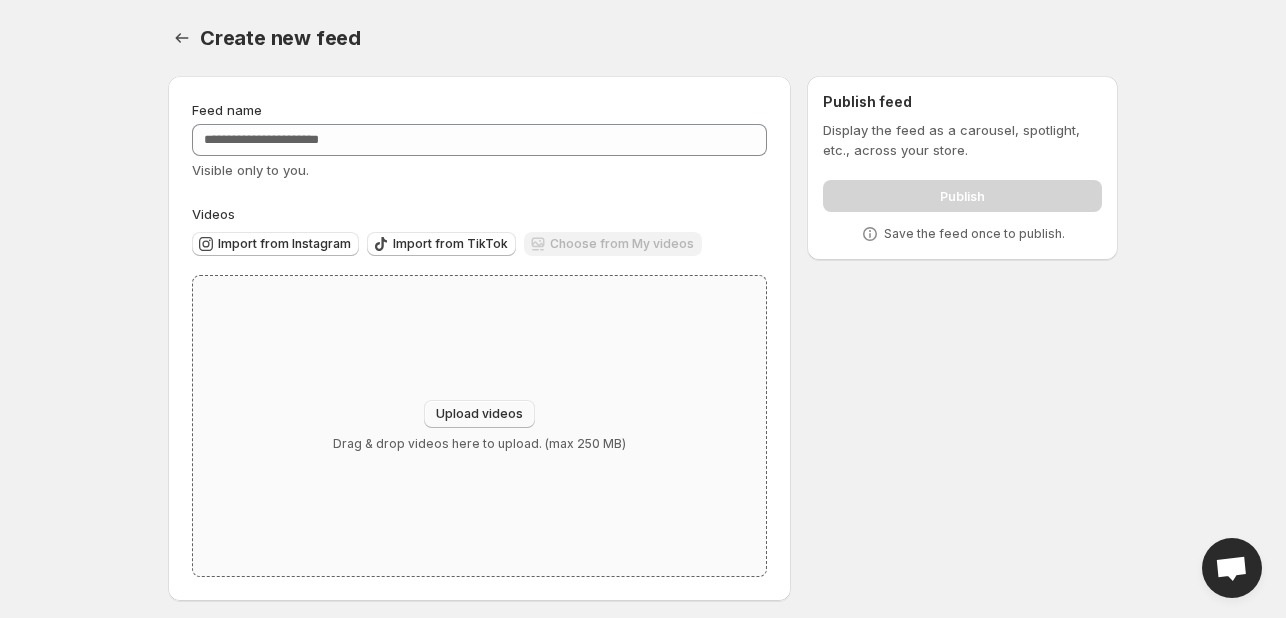 click on "Upload videos" at bounding box center (479, 414) 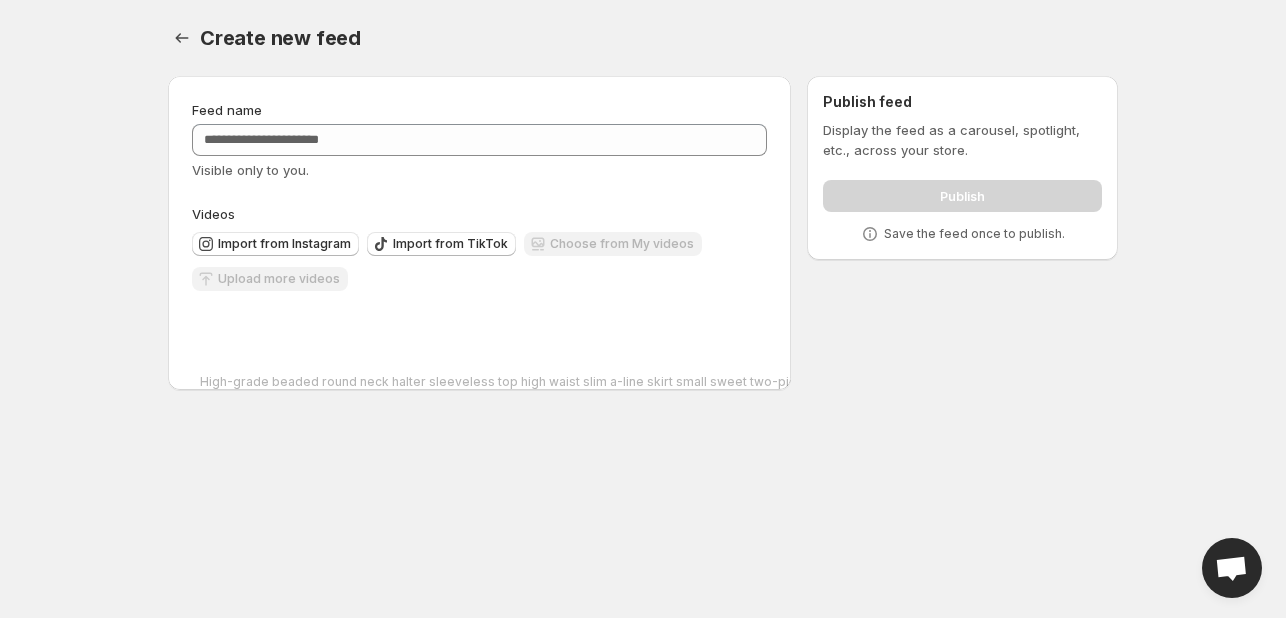 scroll, scrollTop: 61, scrollLeft: 0, axis: vertical 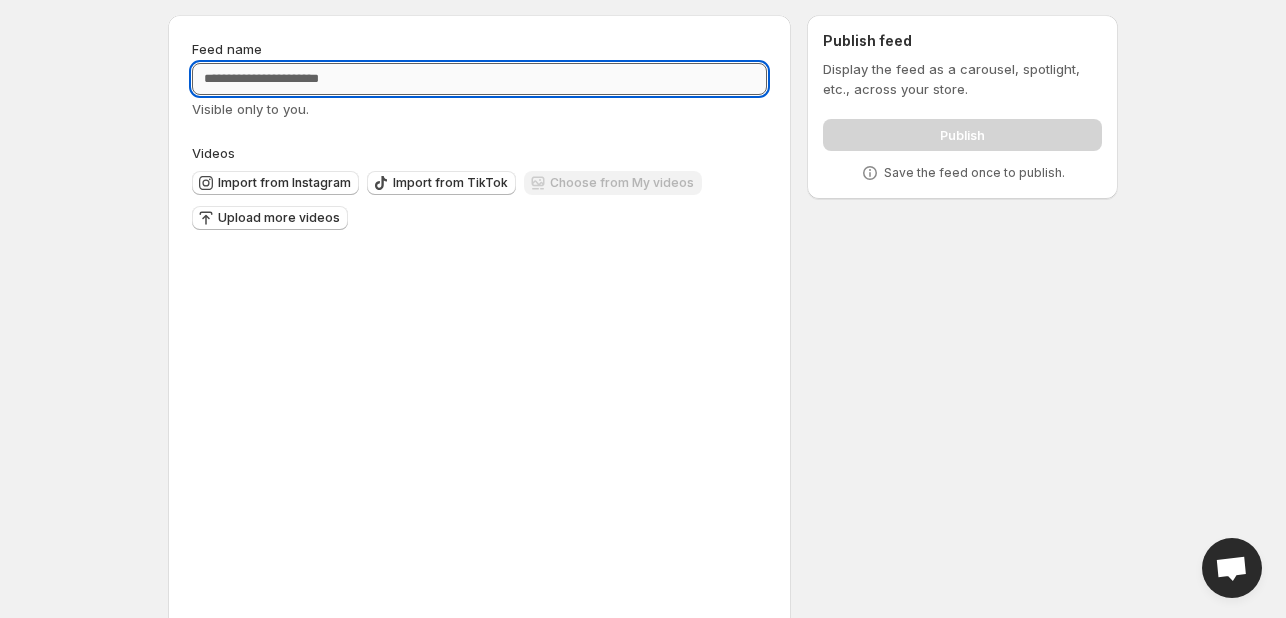 click on "Feed name" at bounding box center [479, 79] 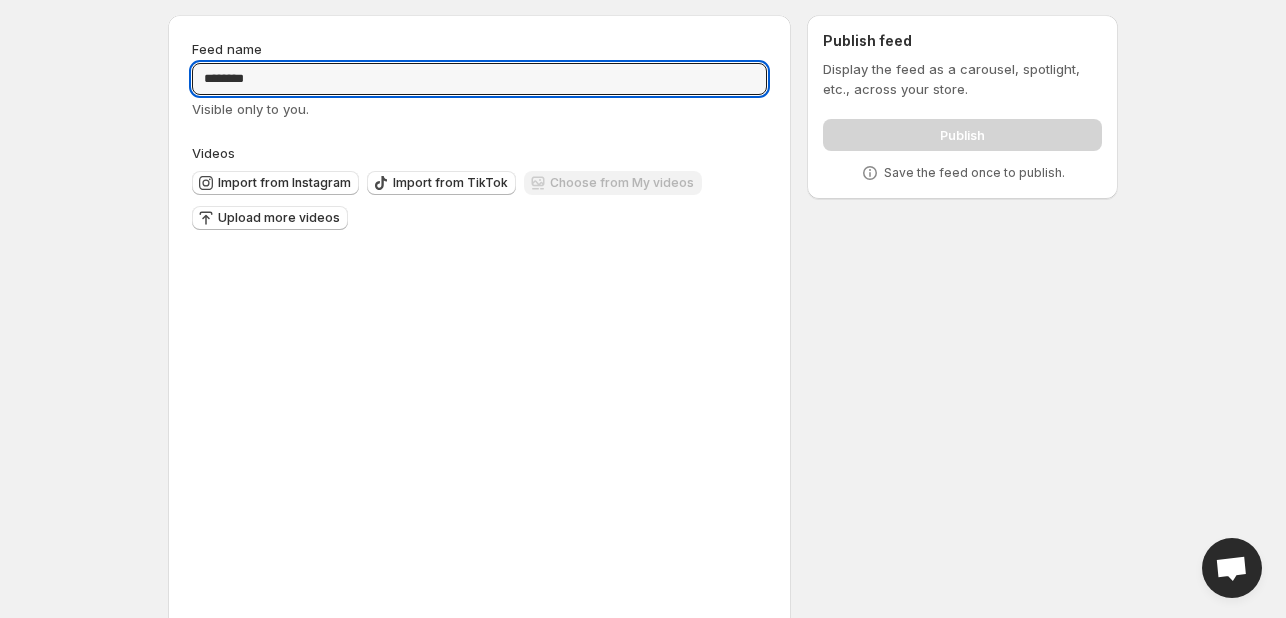 type on "********" 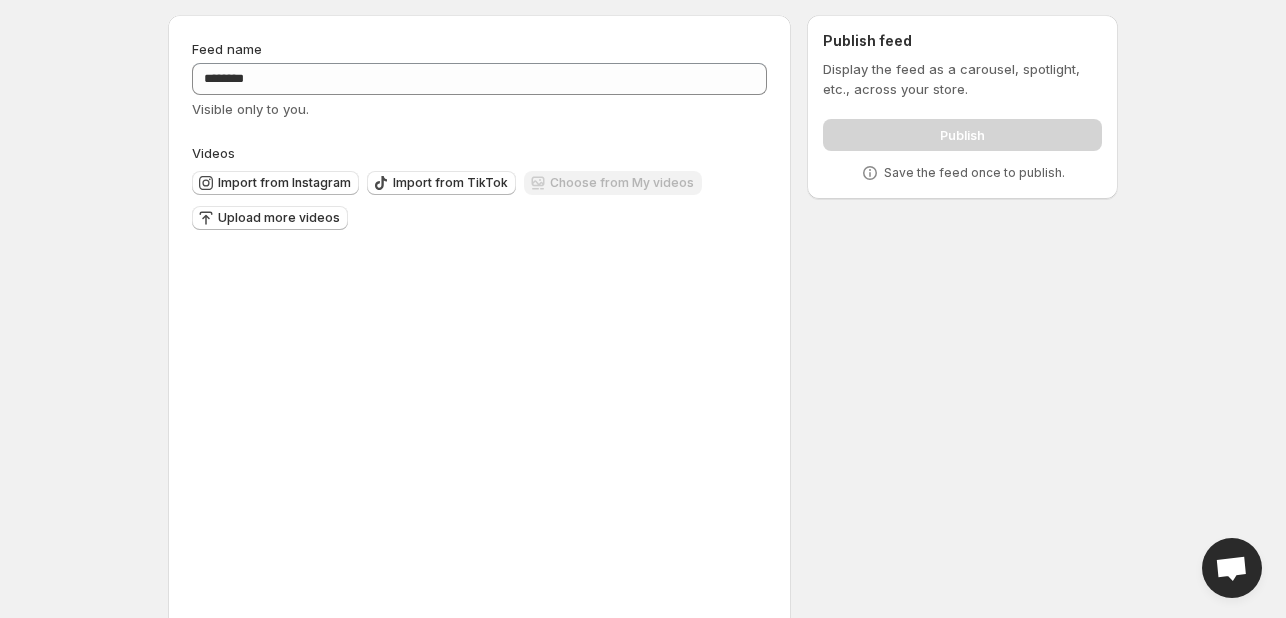 click on "**********" at bounding box center [635, 355] 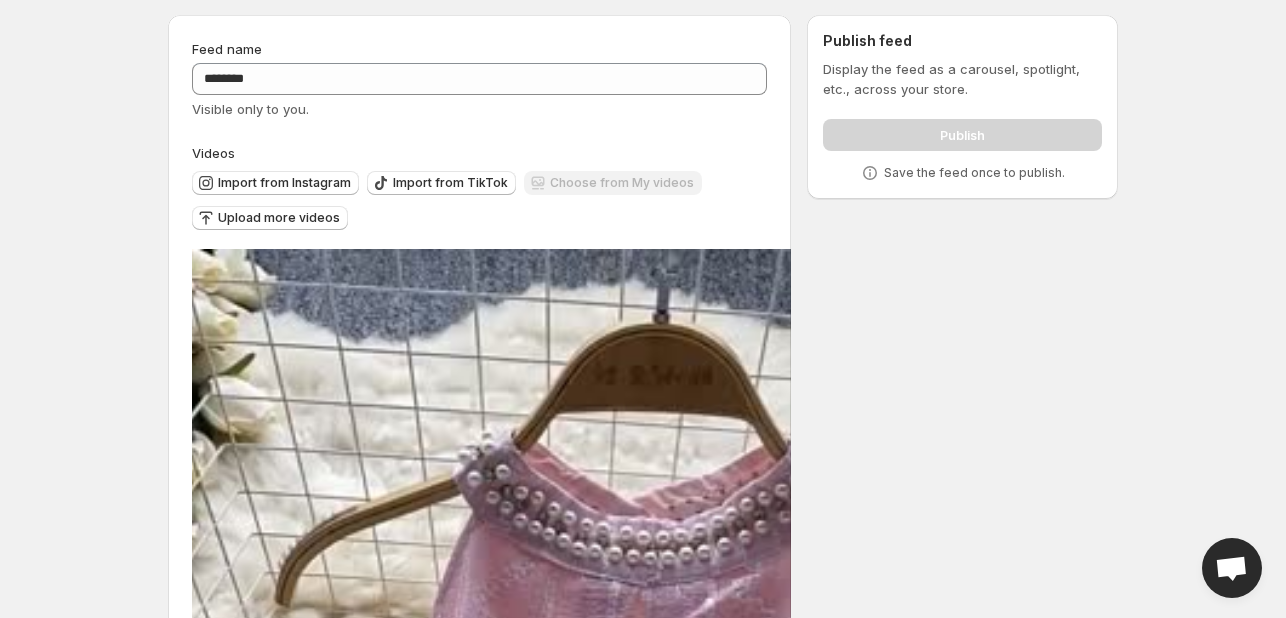 scroll, scrollTop: 0, scrollLeft: 0, axis: both 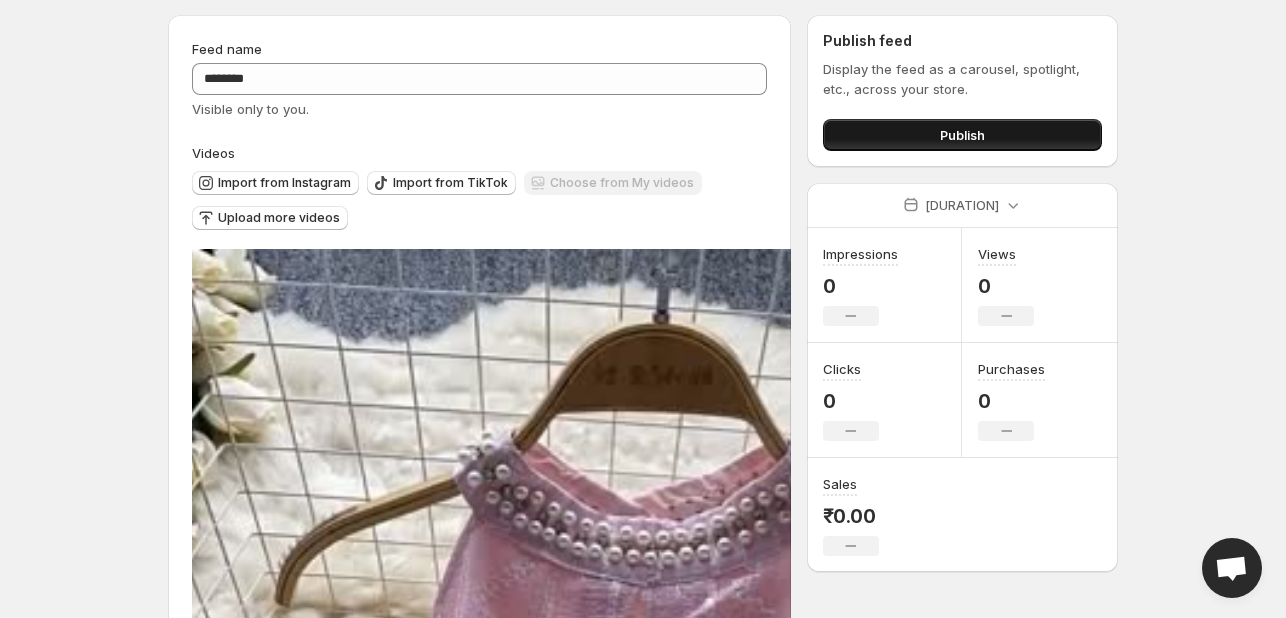 click on "Publish" at bounding box center [962, 135] 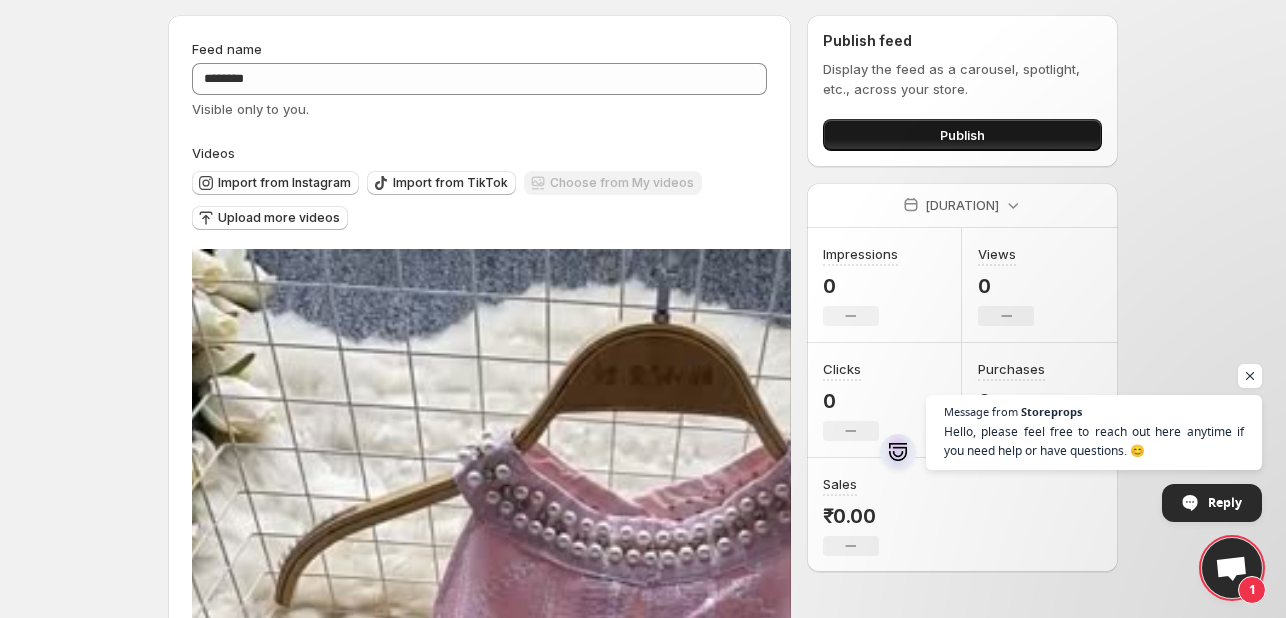 click on "Publish" at bounding box center [962, 135] 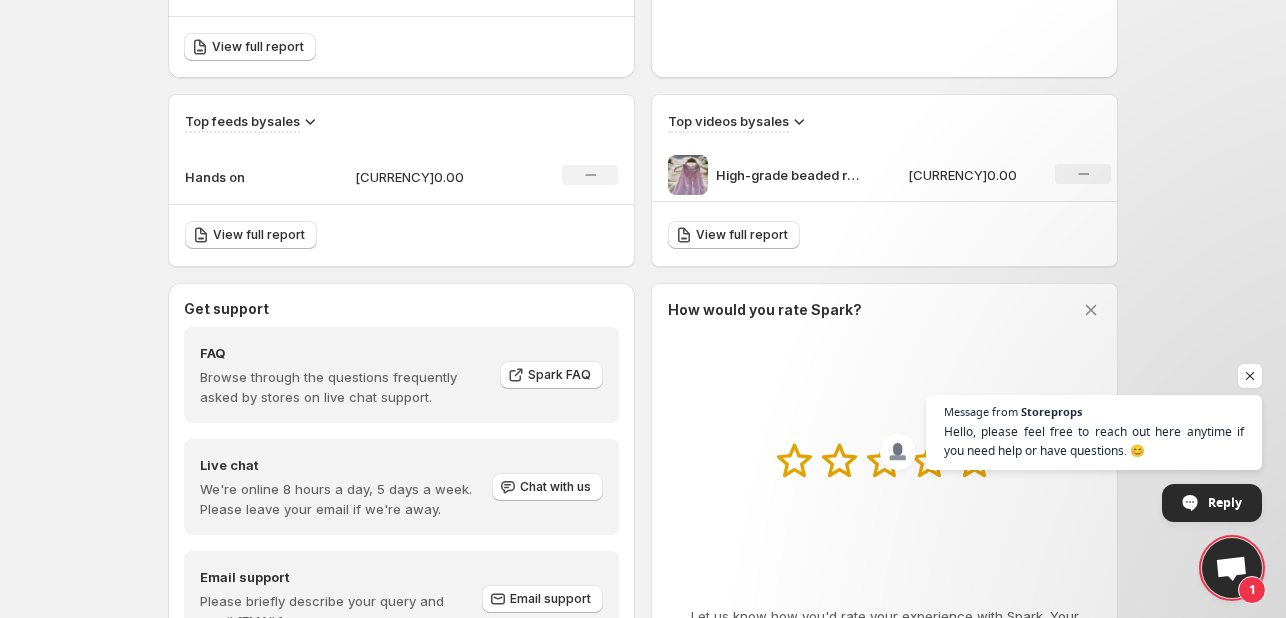 scroll, scrollTop: 705, scrollLeft: 0, axis: vertical 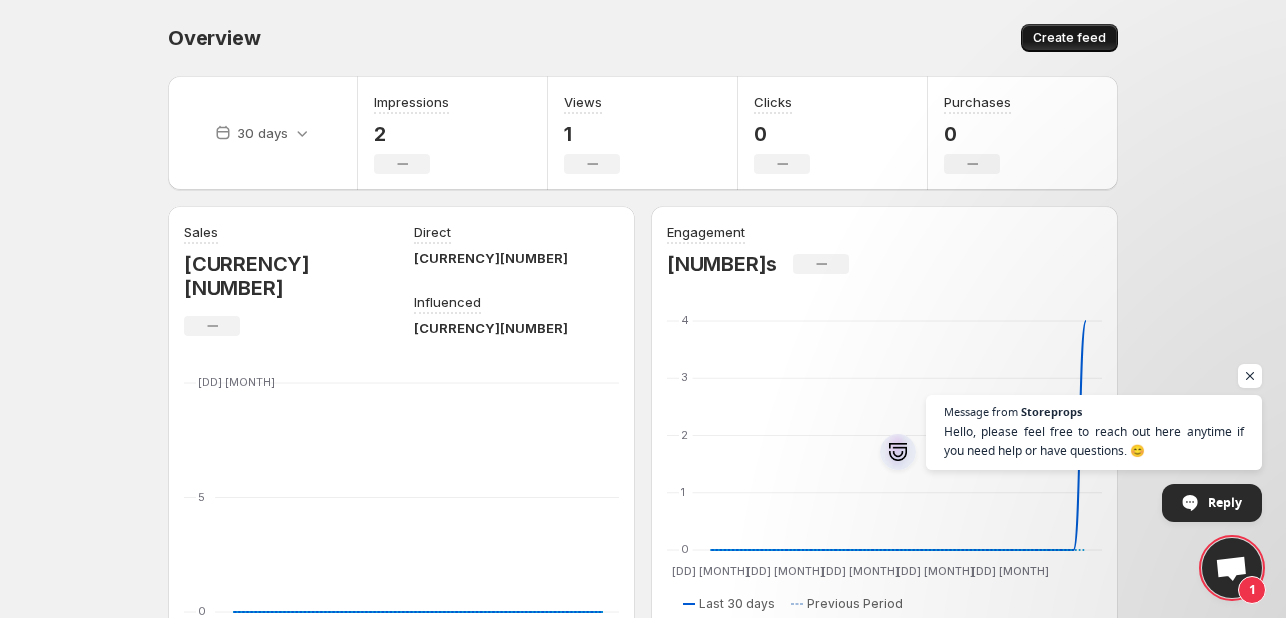 click on "Create feed" at bounding box center (1069, 38) 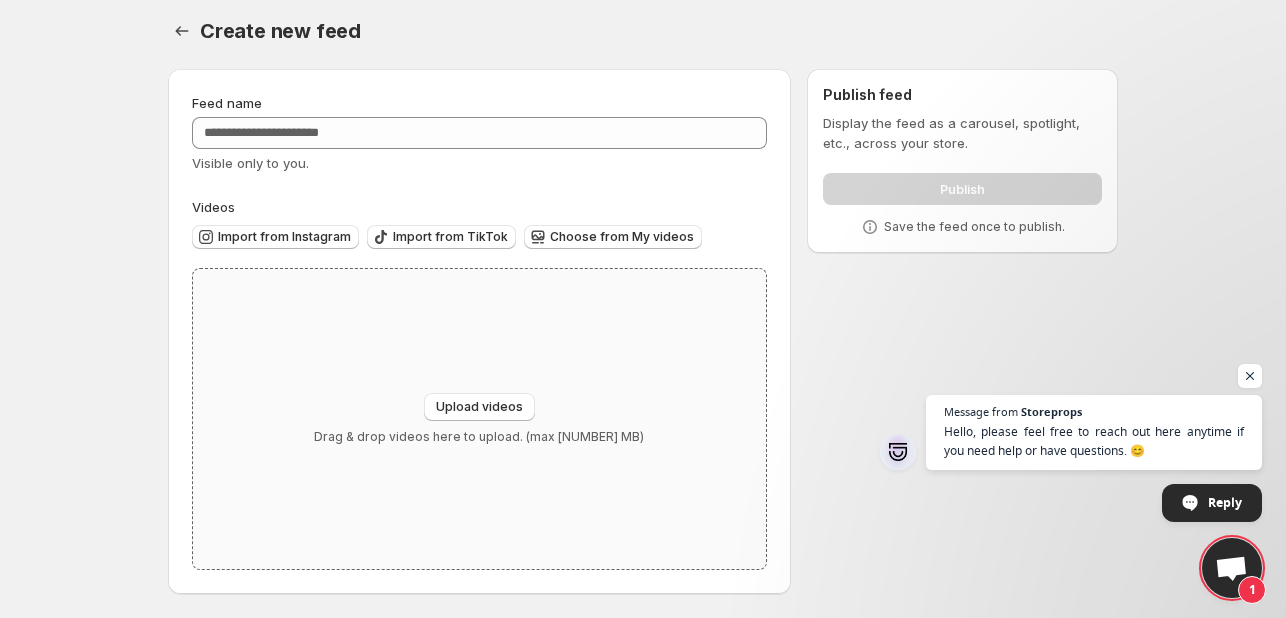 scroll, scrollTop: 0, scrollLeft: 0, axis: both 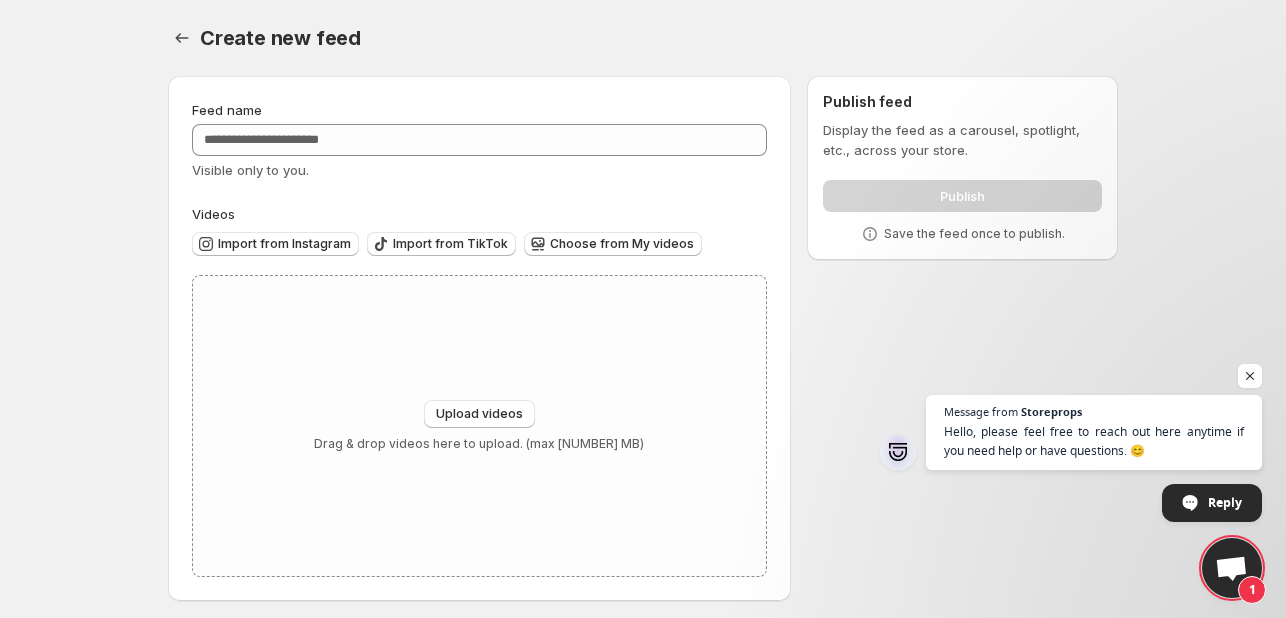 click on "Create new feed. This page is ready Create new feed Feed name Visible only to you. Videos Import from Instagram Import from TikTok Choose from My videos Upload videos Upload videos Drag & drop videos here to upload. (max 250 MB) Publish feed Display the feed as a carousel, spotlight, etc., across your store. Publish Save the feed once to publish. Keep both Discard Videos with the filename below already exist in your library. Would you like to discard this video or keep both videos? Save Discard Upload videos Upload videos Drag & drop videos here to upload. (max 250 MB) Import Cancel Select all remaining videos 1 product tagged High-grade beaded round neck halter sleeveless top high waist slim a-line skirt small sweet two-piece set - Taobao Keep both Discard Videos with the filename below already exist in your library. Would you like to discard this video or keep both videos? Import Cancel Videos from private accounts can't be imported. Please make sure to provide a public account. Instagram username Keep both" at bounding box center (643, 312) 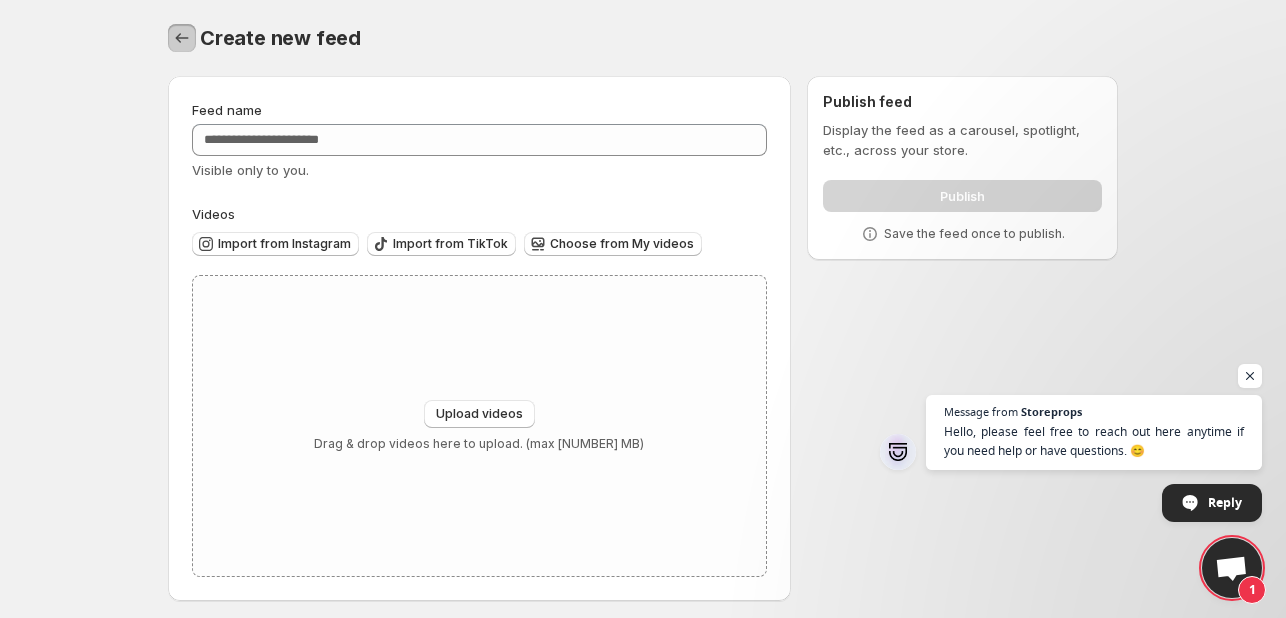 click at bounding box center (182, 38) 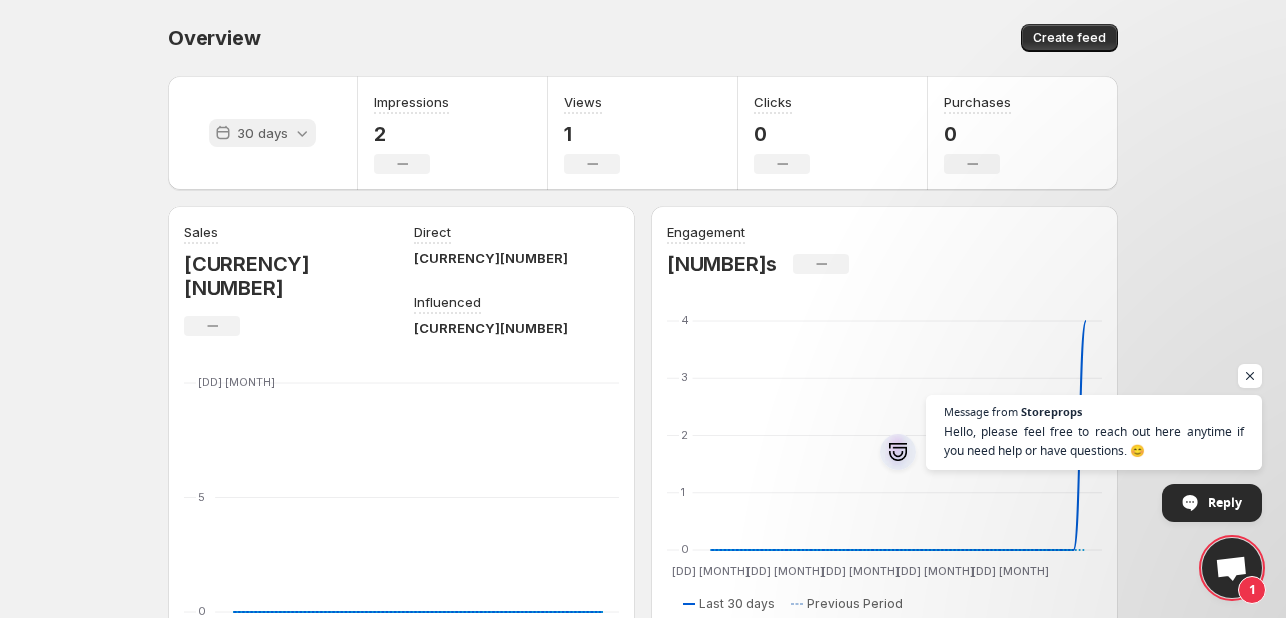 click on "30 days" at bounding box center (262, 133) 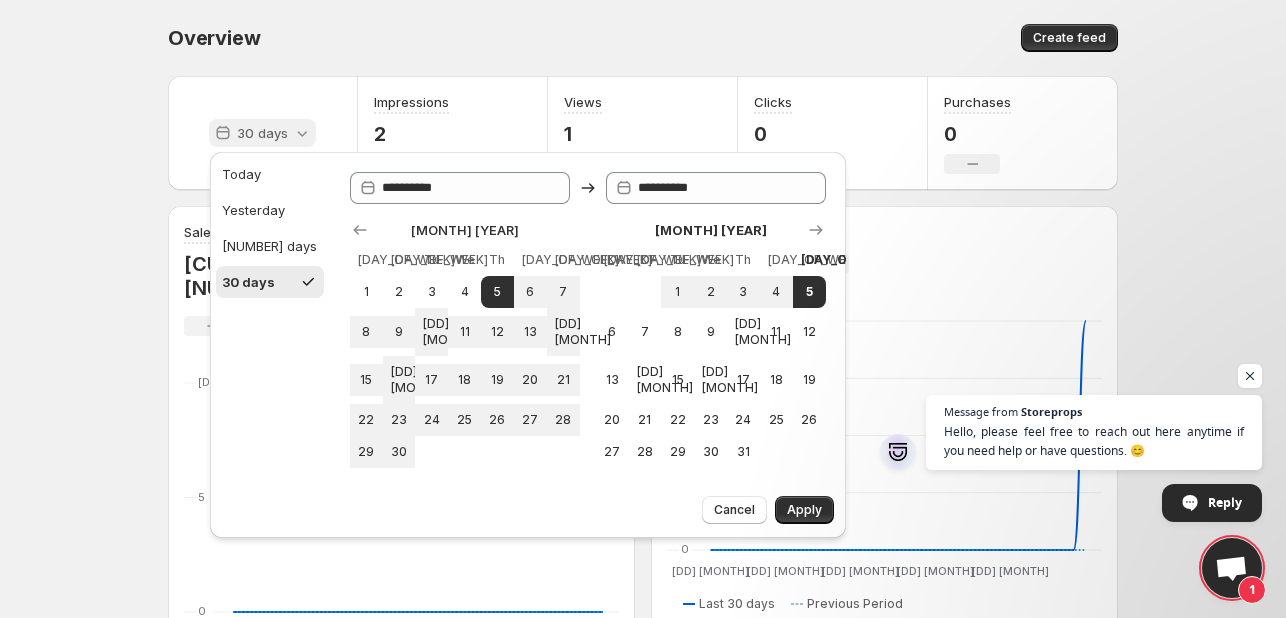 click on "30 days" at bounding box center [262, 133] 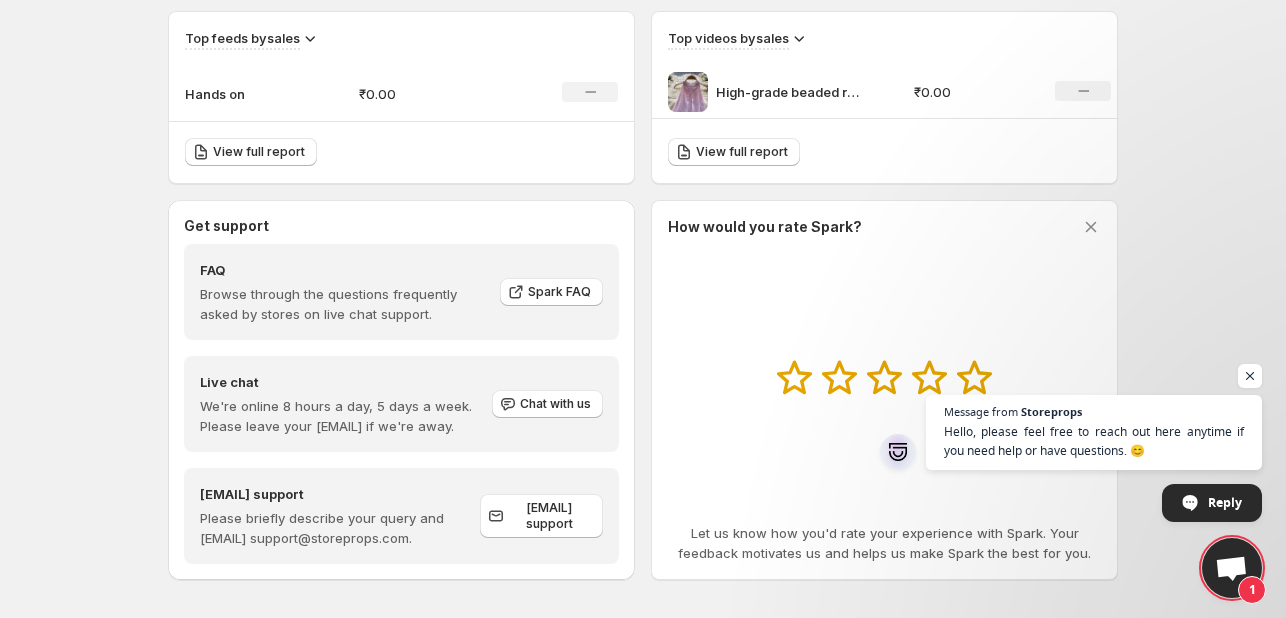 scroll, scrollTop: 705, scrollLeft: 0, axis: vertical 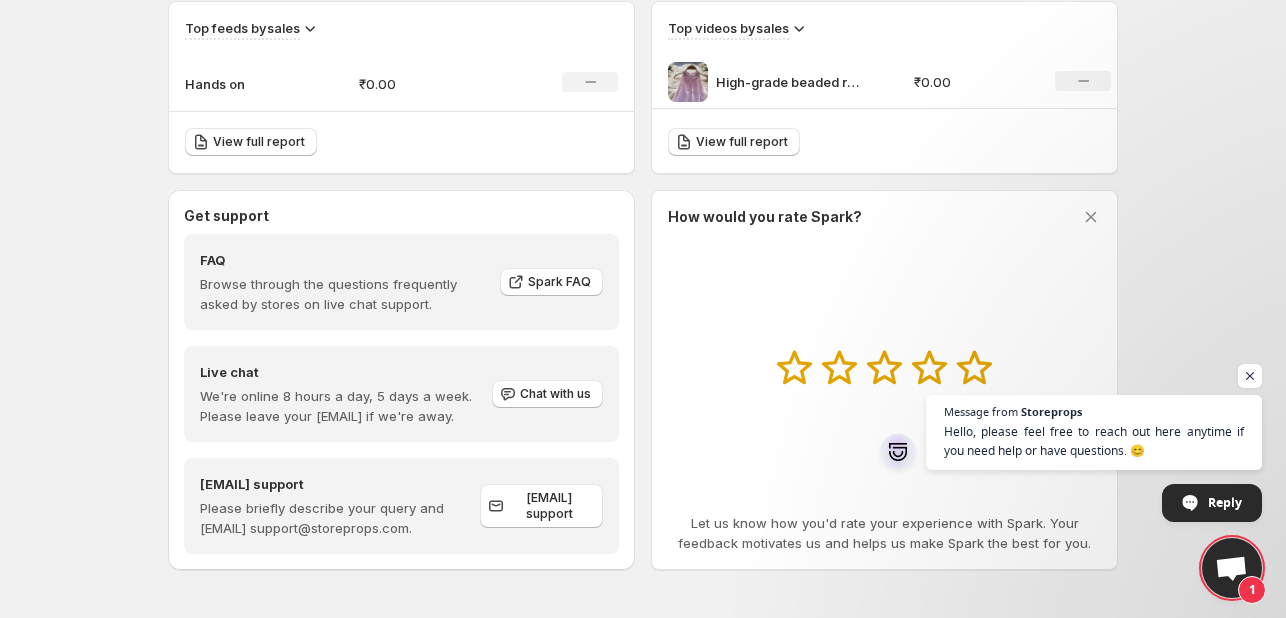 click on "High-grade beaded round neck halter sleeveless top high waist slim a-line skirt small sweet two-piece set - Taobao" at bounding box center [791, 82] 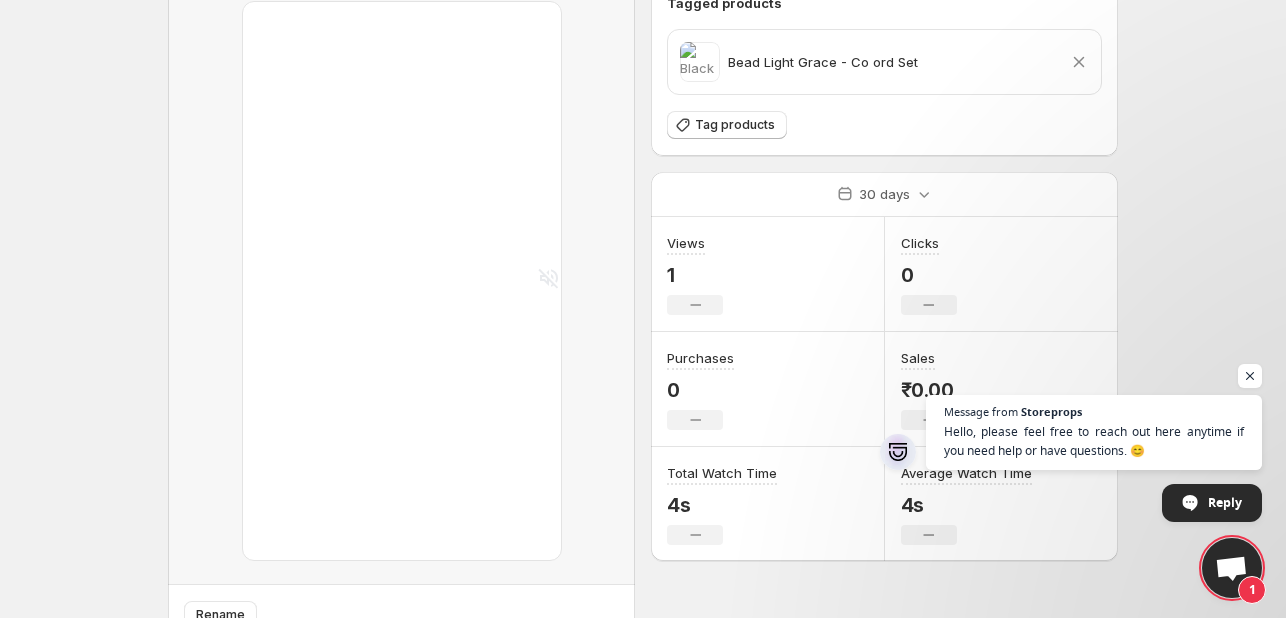 scroll, scrollTop: 122, scrollLeft: 0, axis: vertical 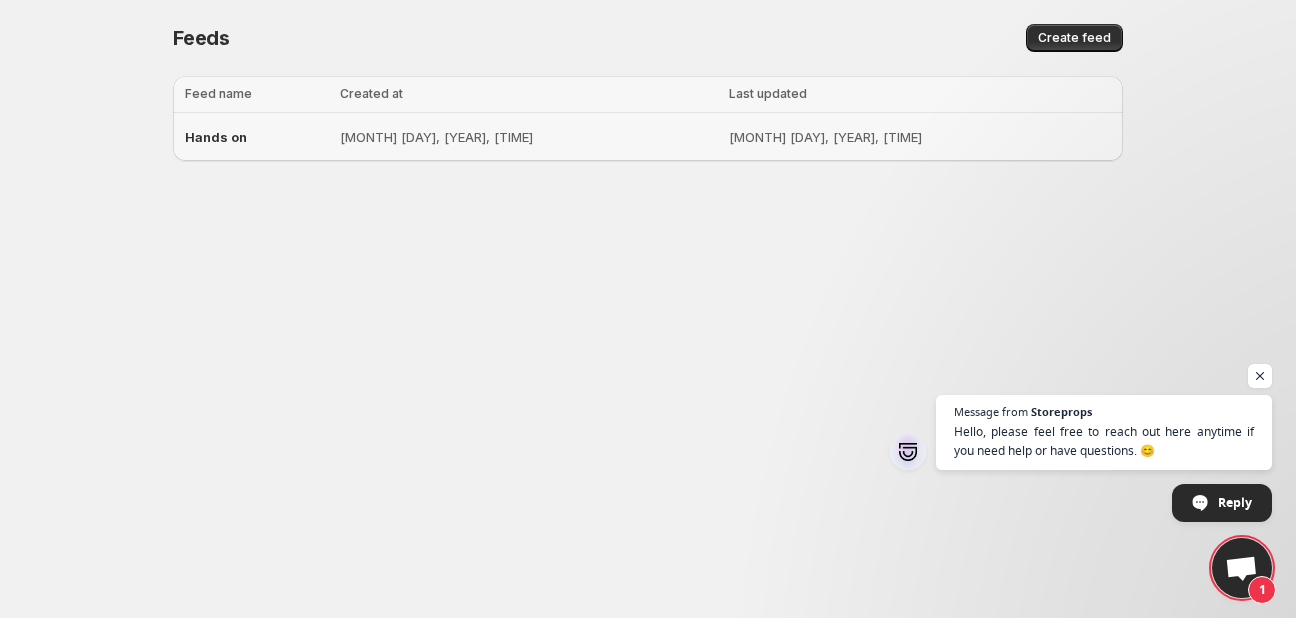 click on "[MONTH] [DAY], [YEAR], [TIME]" at bounding box center (528, 137) 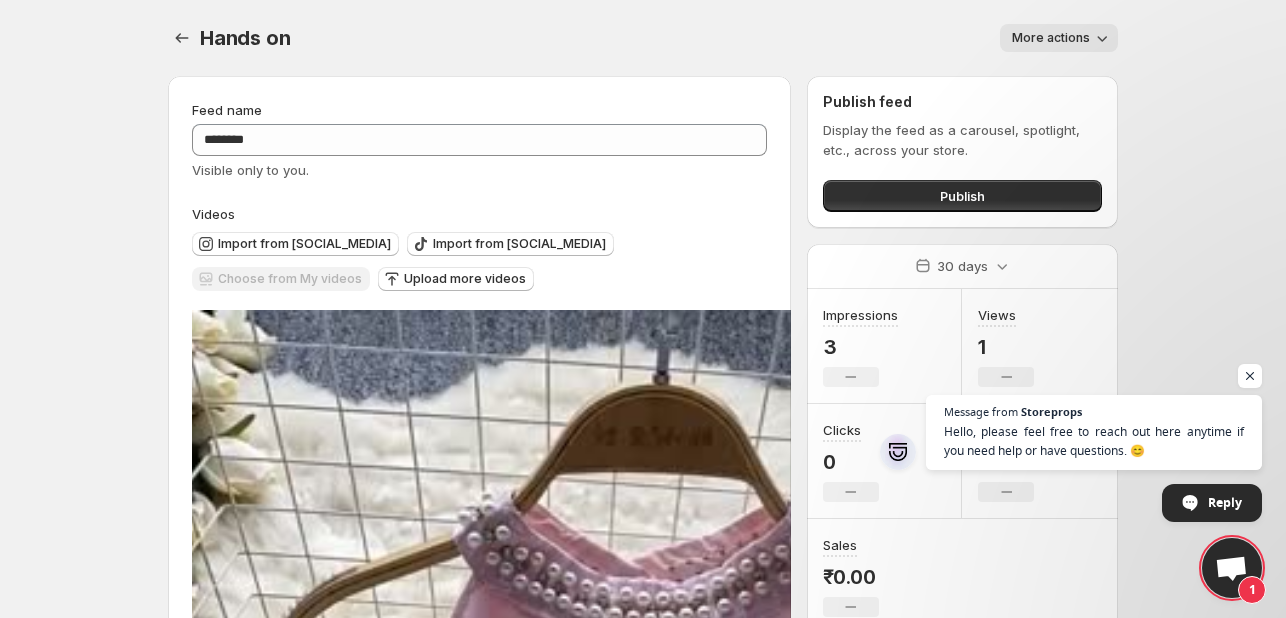 scroll, scrollTop: 61, scrollLeft: 0, axis: vertical 